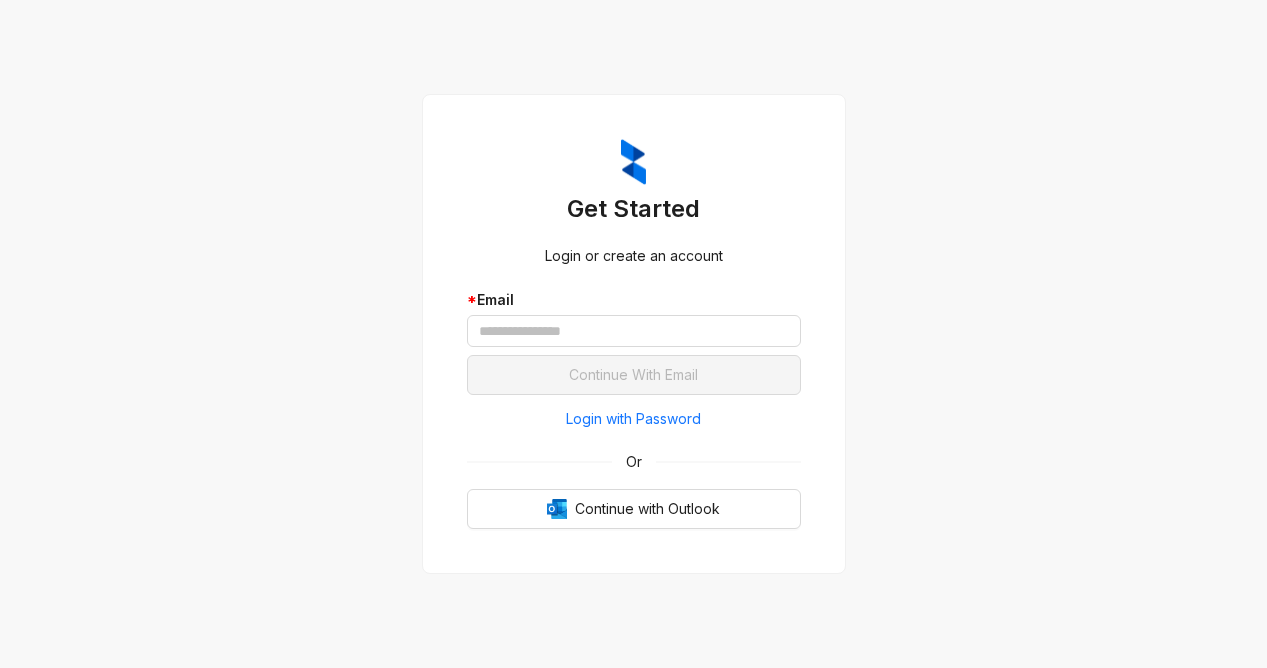 scroll, scrollTop: 0, scrollLeft: 0, axis: both 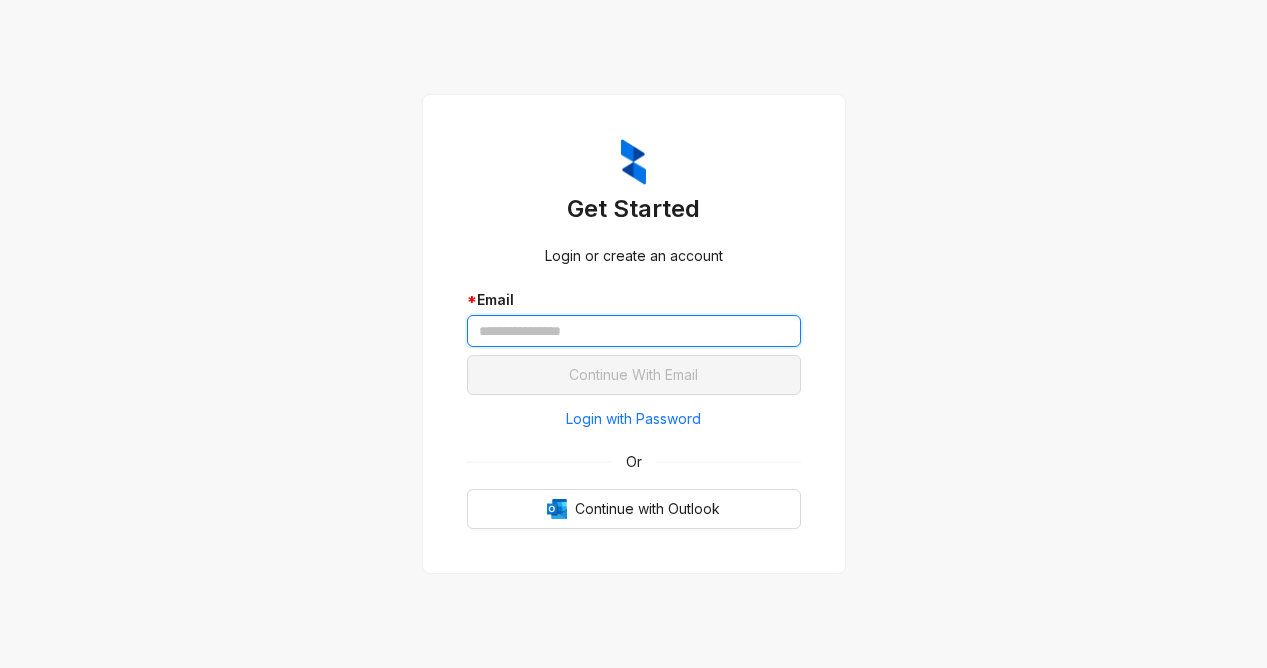 click at bounding box center (634, 331) 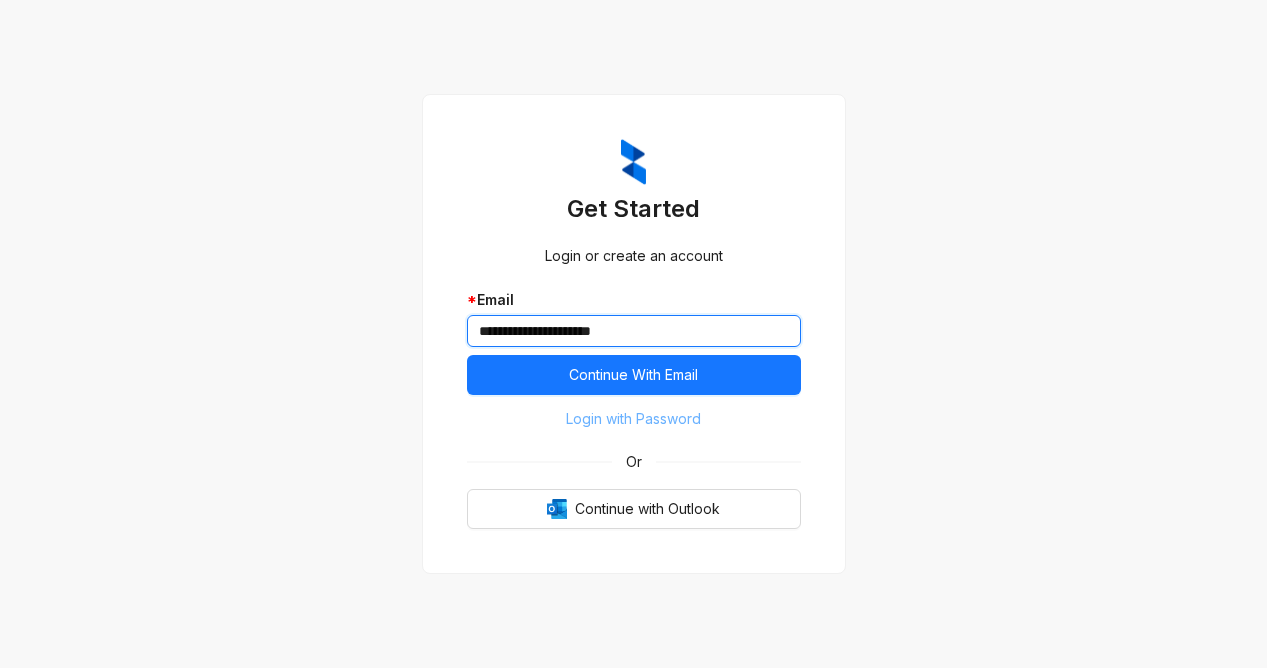 type on "**********" 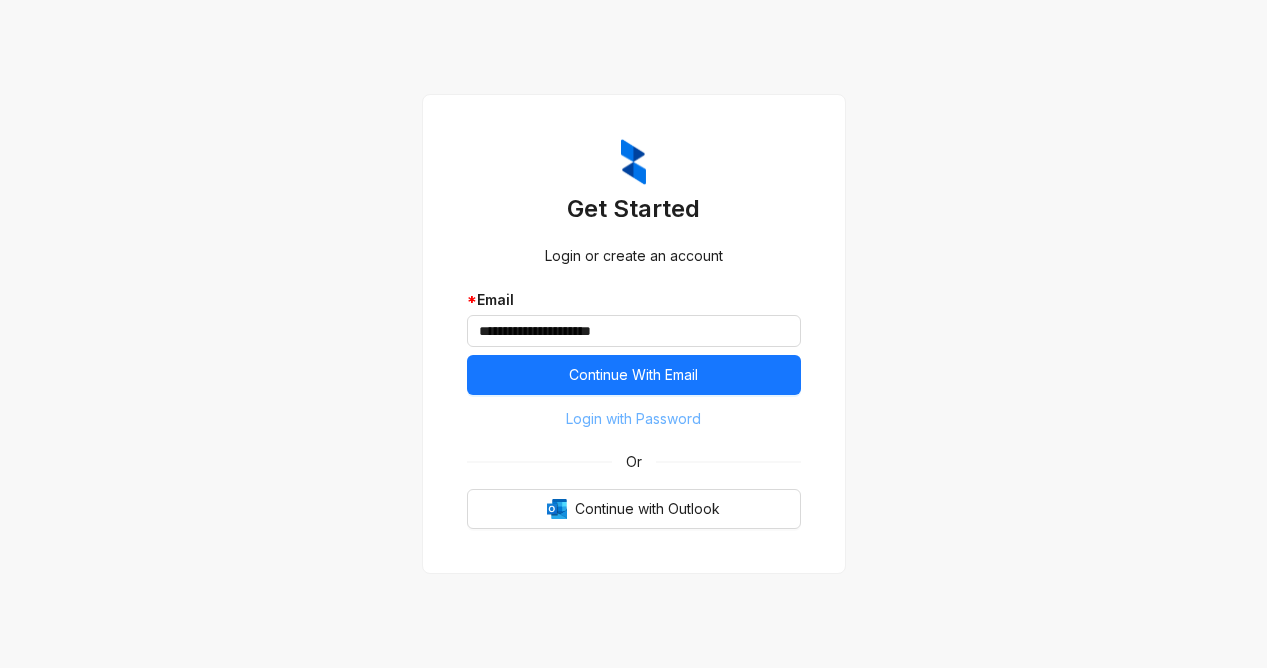 click on "Login with Password" at bounding box center [634, 419] 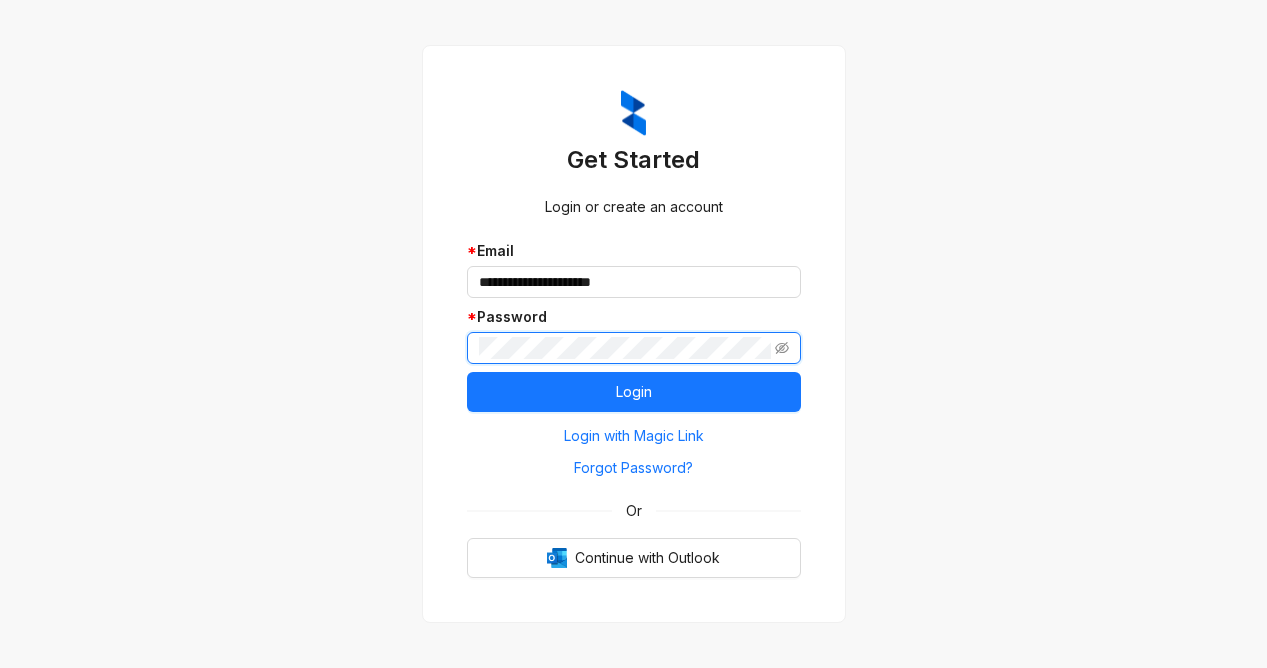 click on "Login" at bounding box center (634, 392) 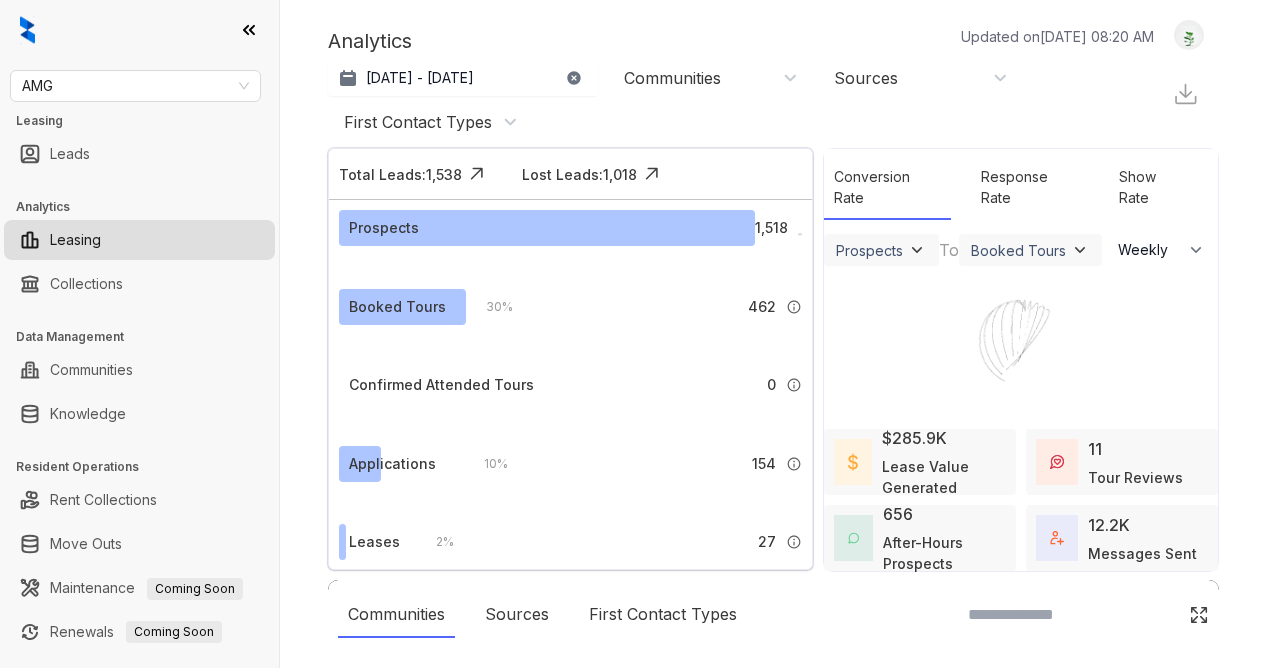 select on "******" 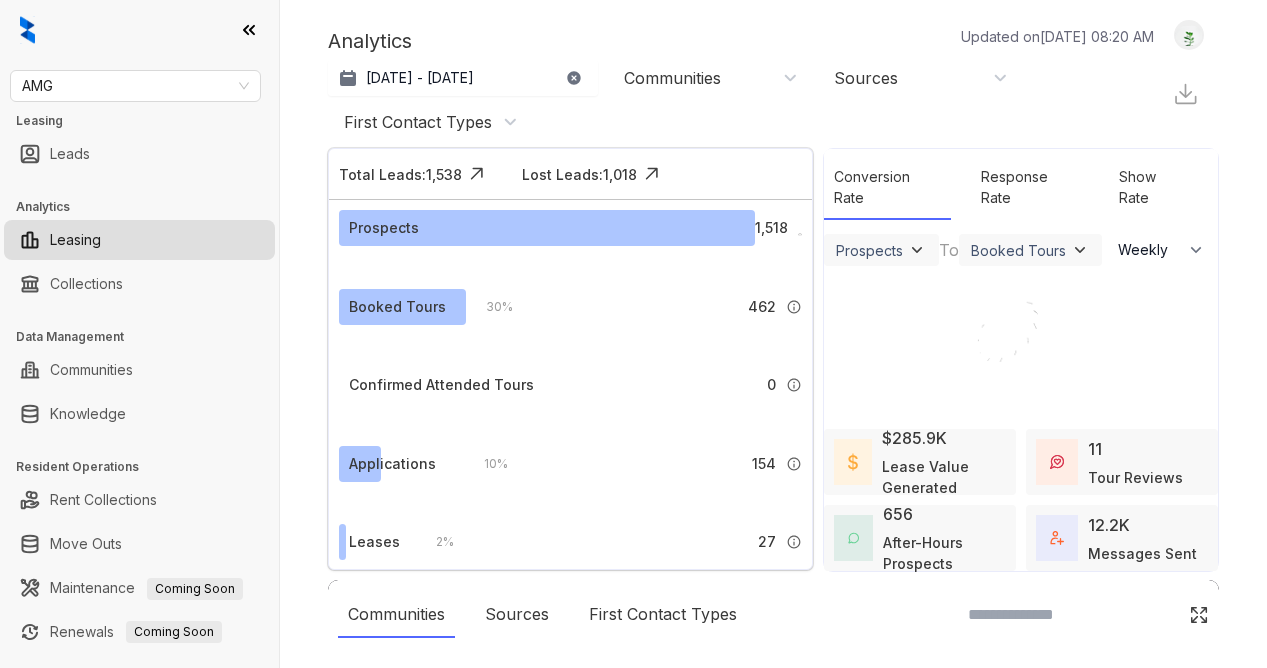 scroll, scrollTop: 0, scrollLeft: 0, axis: both 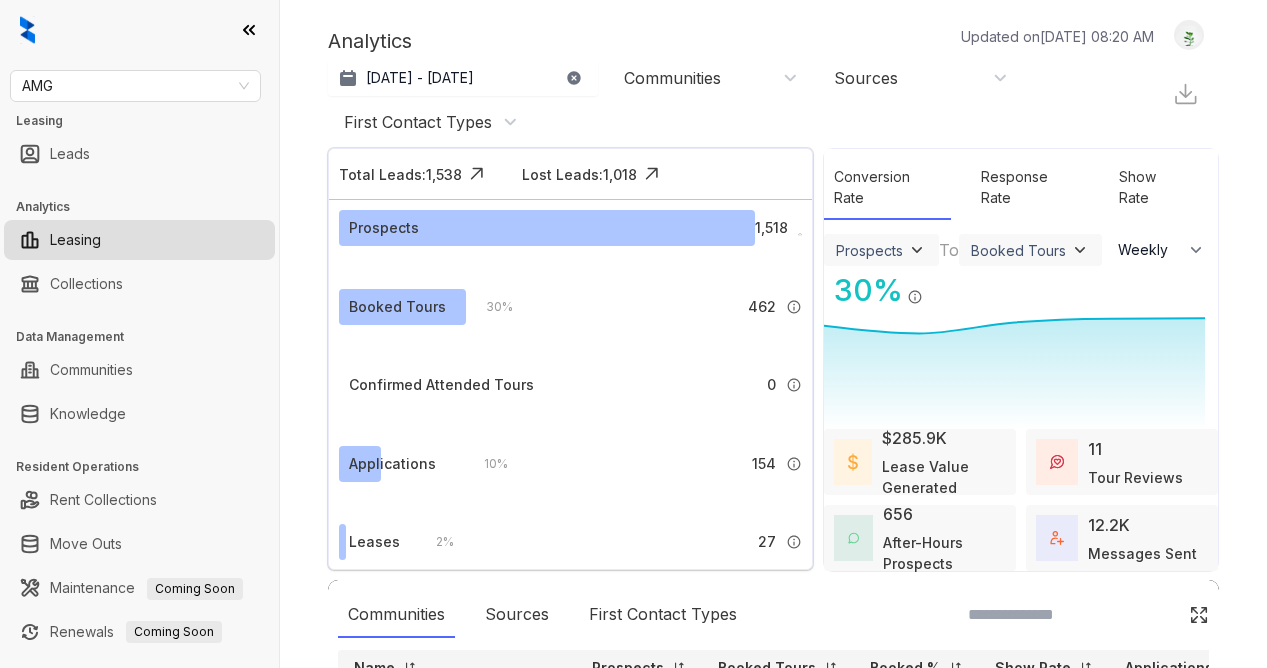 click on "Analytics Updated on  Jul 27, 2025, 08:20 AM" at bounding box center (751, 41) 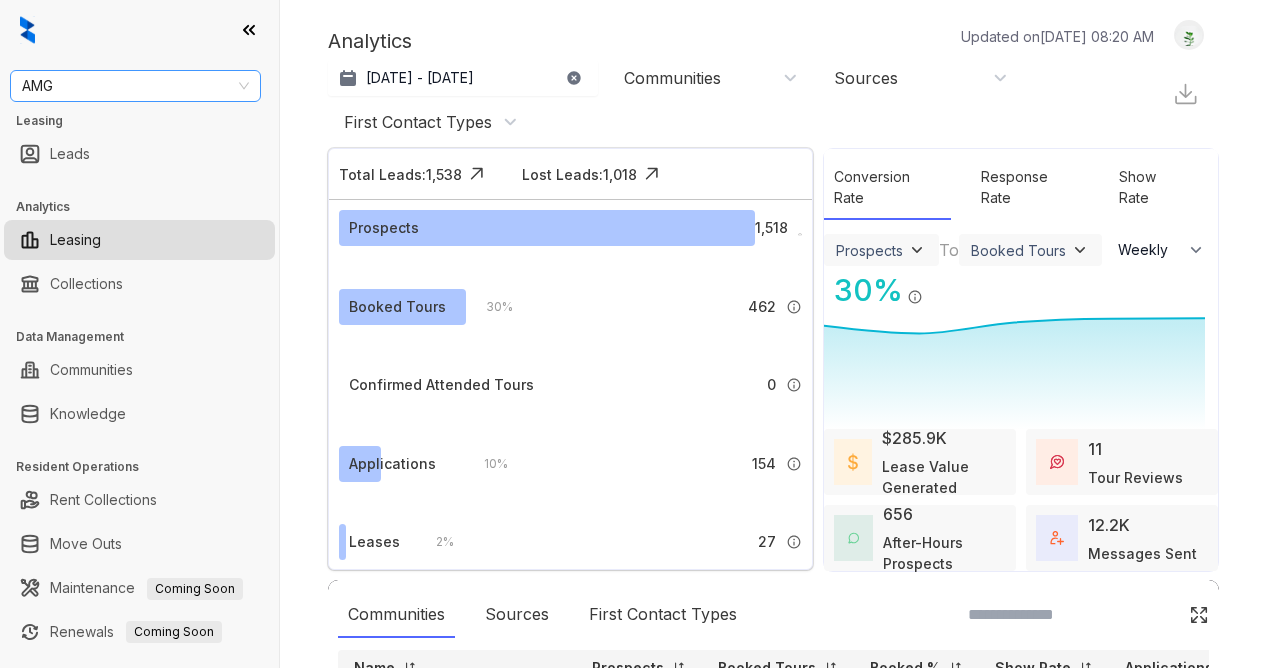 click on "AMG" at bounding box center [135, 86] 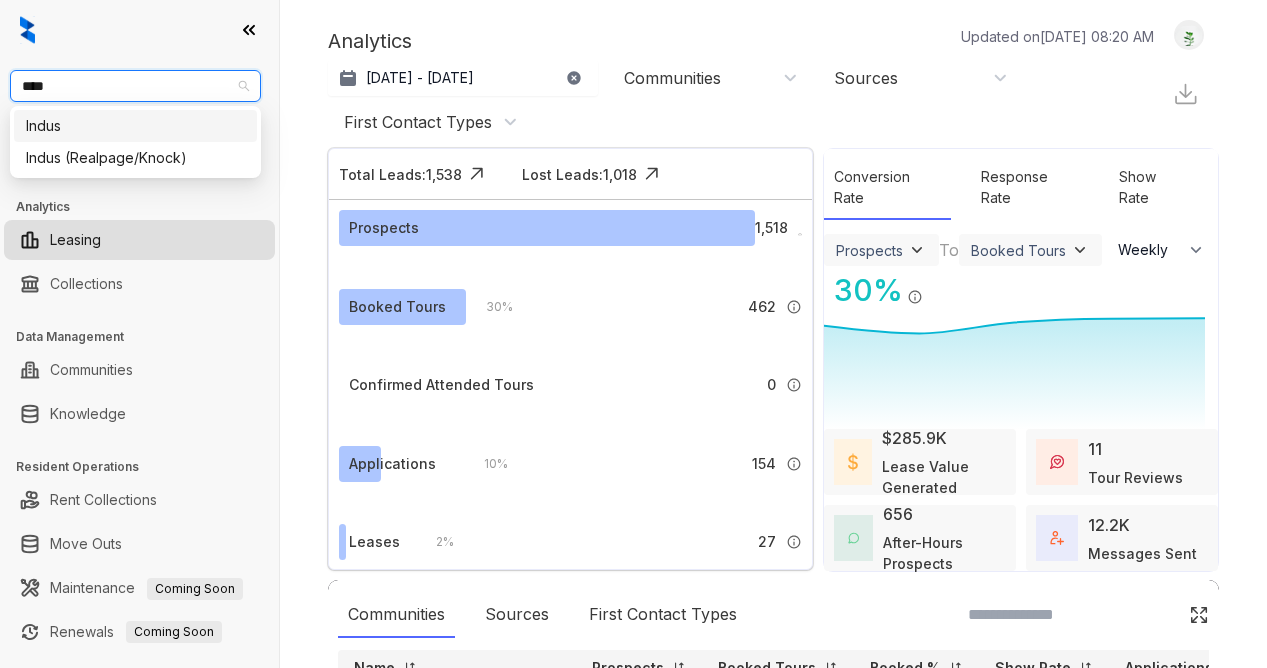 type on "*****" 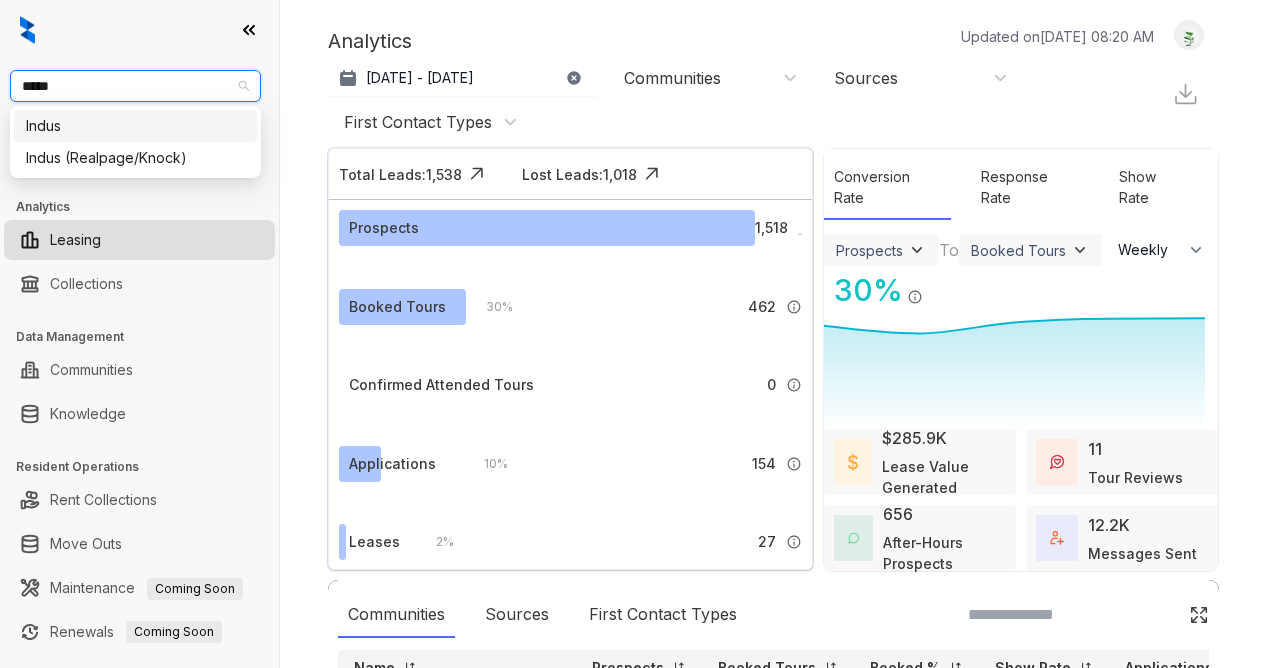 click on "Indus" at bounding box center [135, 126] 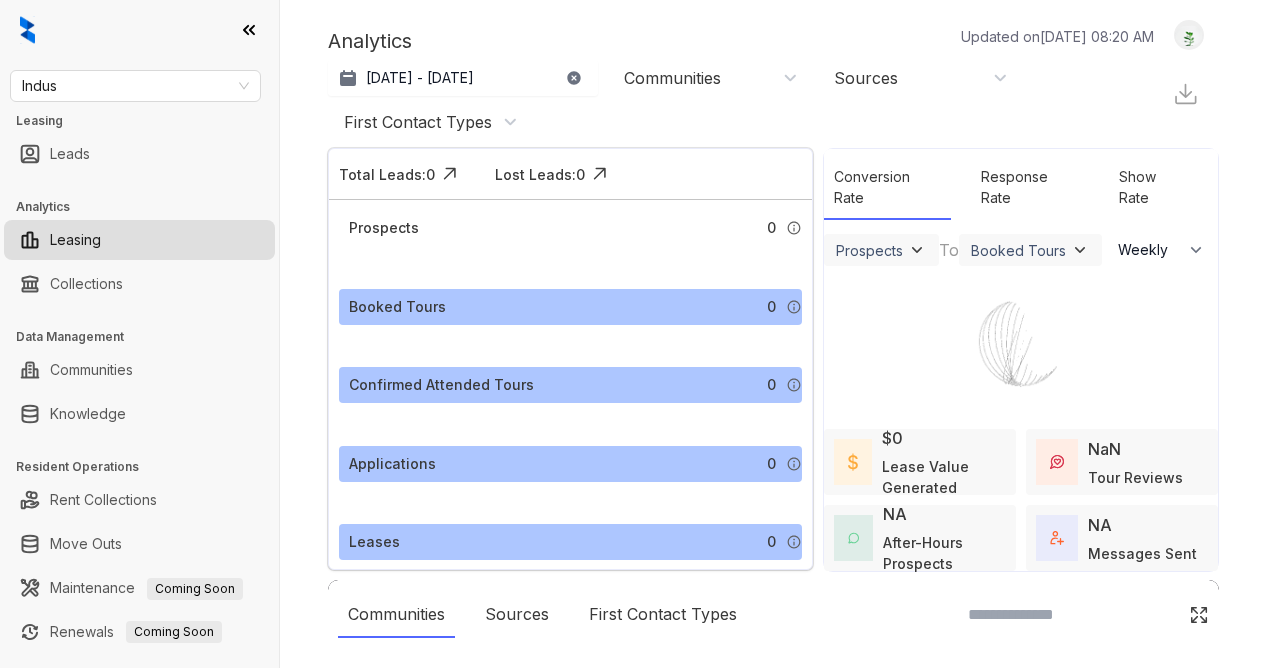 select on "******" 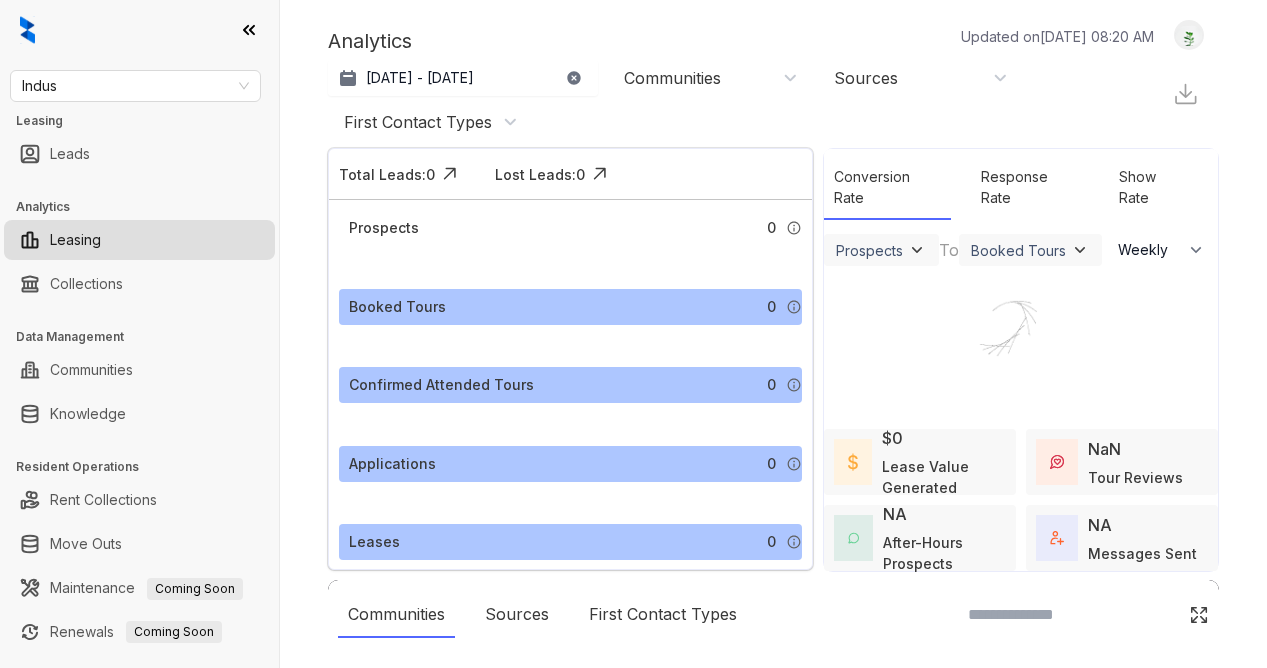 scroll, scrollTop: 0, scrollLeft: 0, axis: both 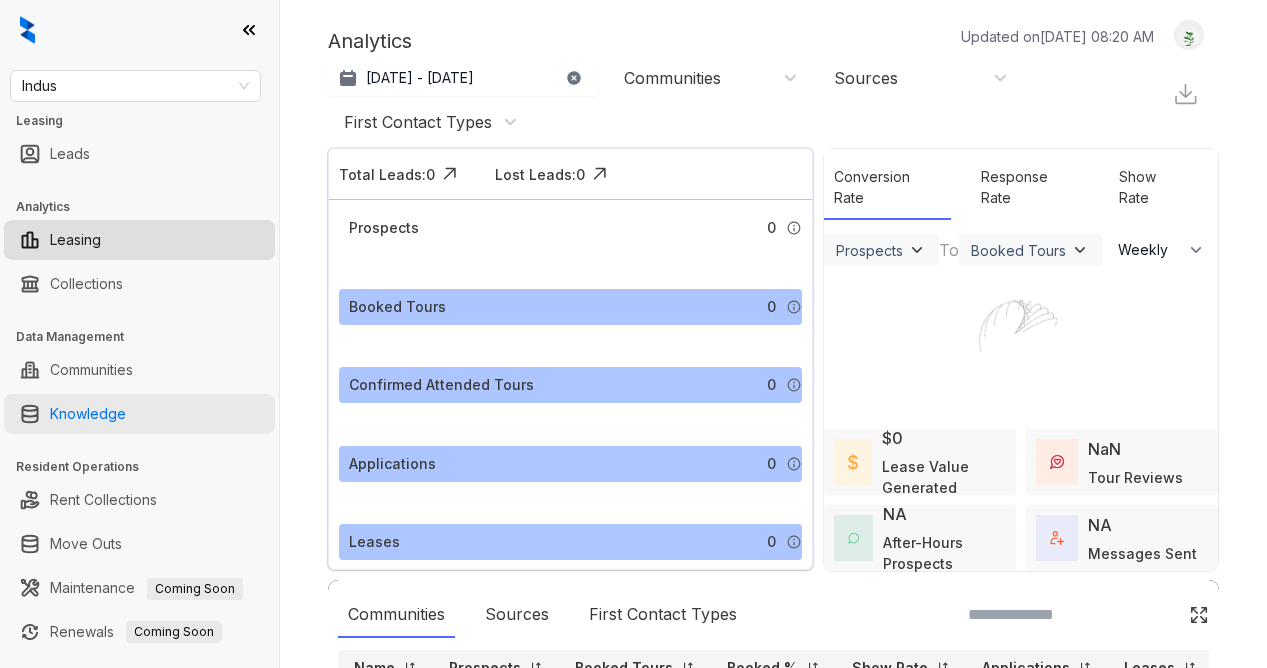 click on "Knowledge" at bounding box center [88, 414] 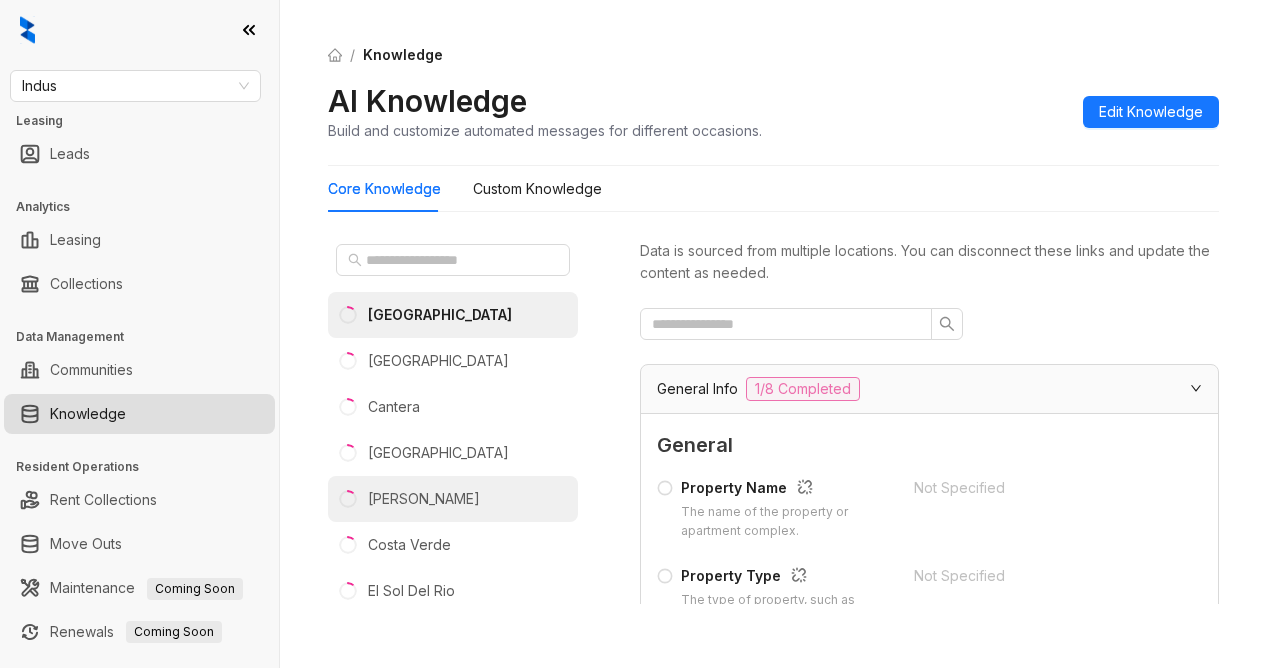 click on "Costa Maya" at bounding box center [424, 499] 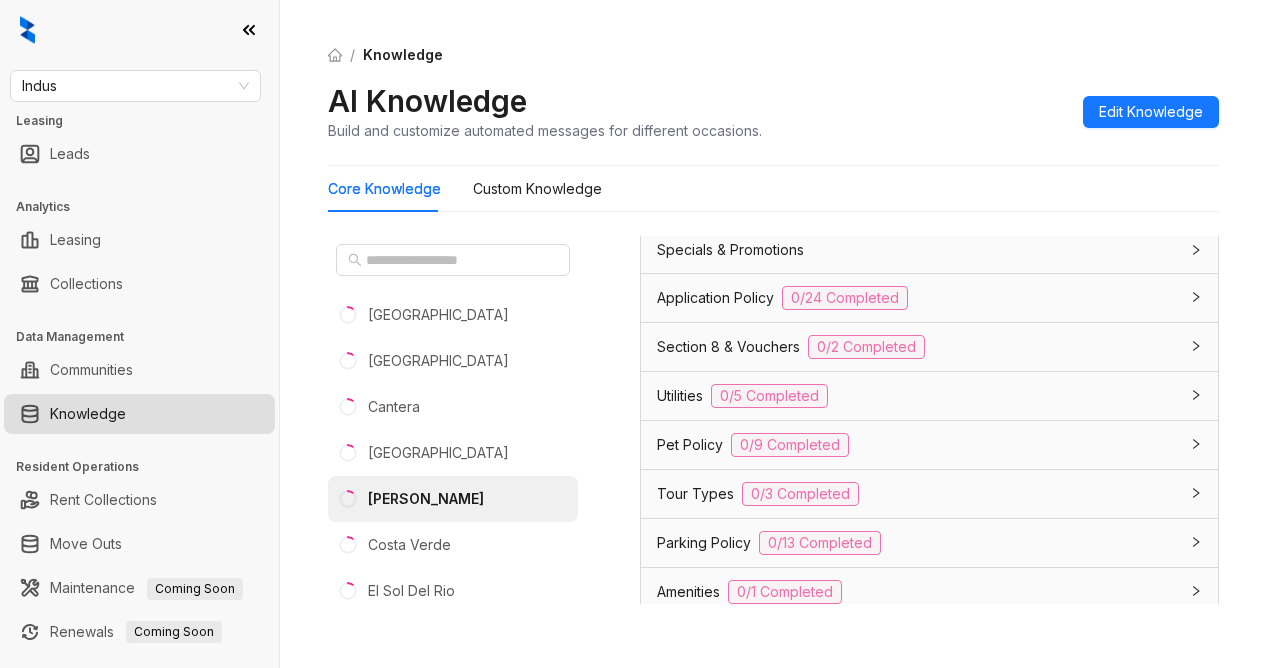 scroll, scrollTop: 1500, scrollLeft: 0, axis: vertical 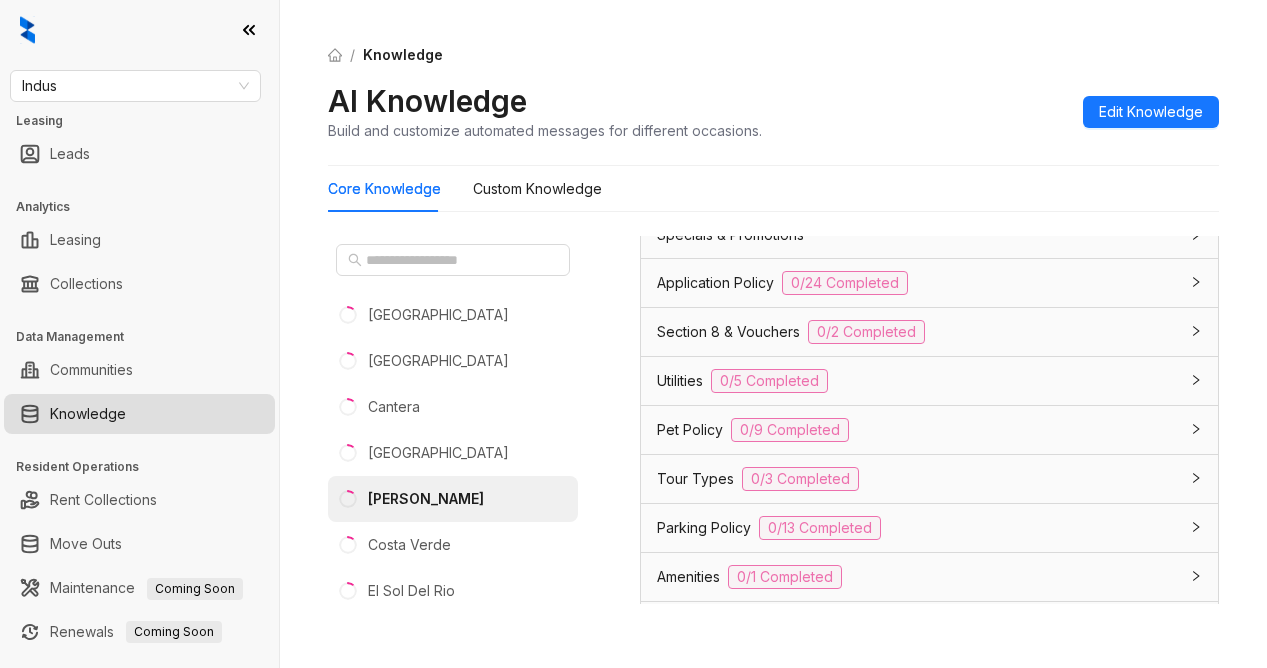 click on "Application Policy" at bounding box center [715, 283] 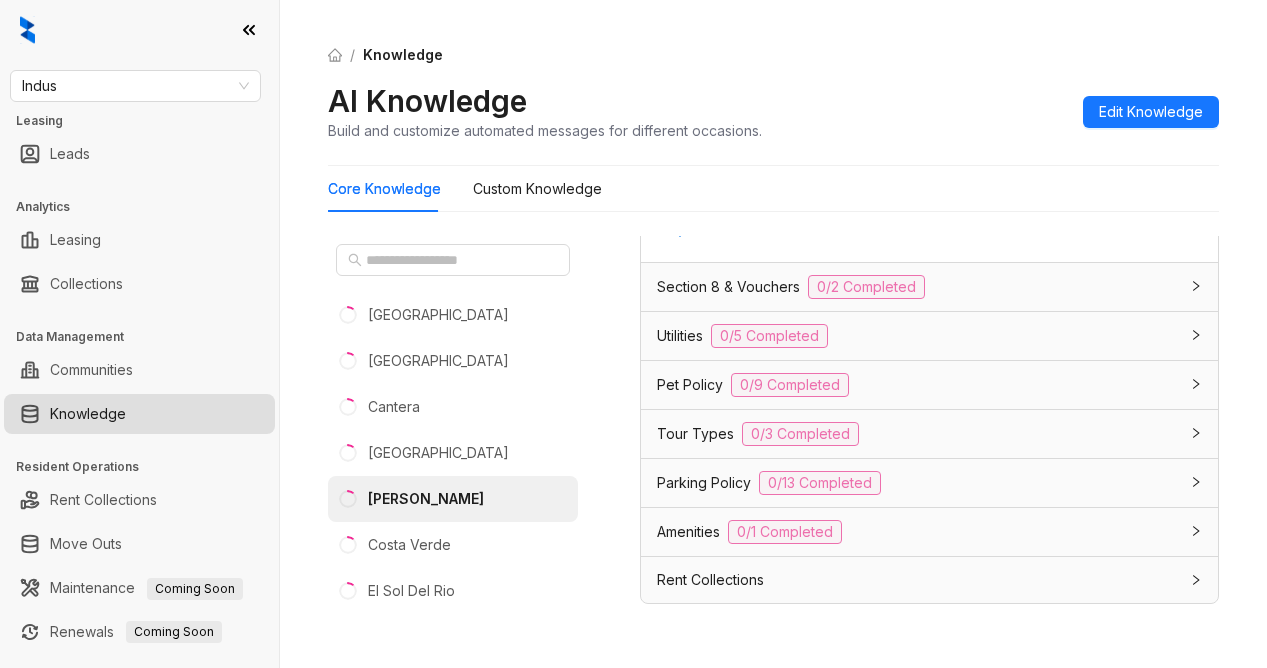 scroll, scrollTop: 4255, scrollLeft: 0, axis: vertical 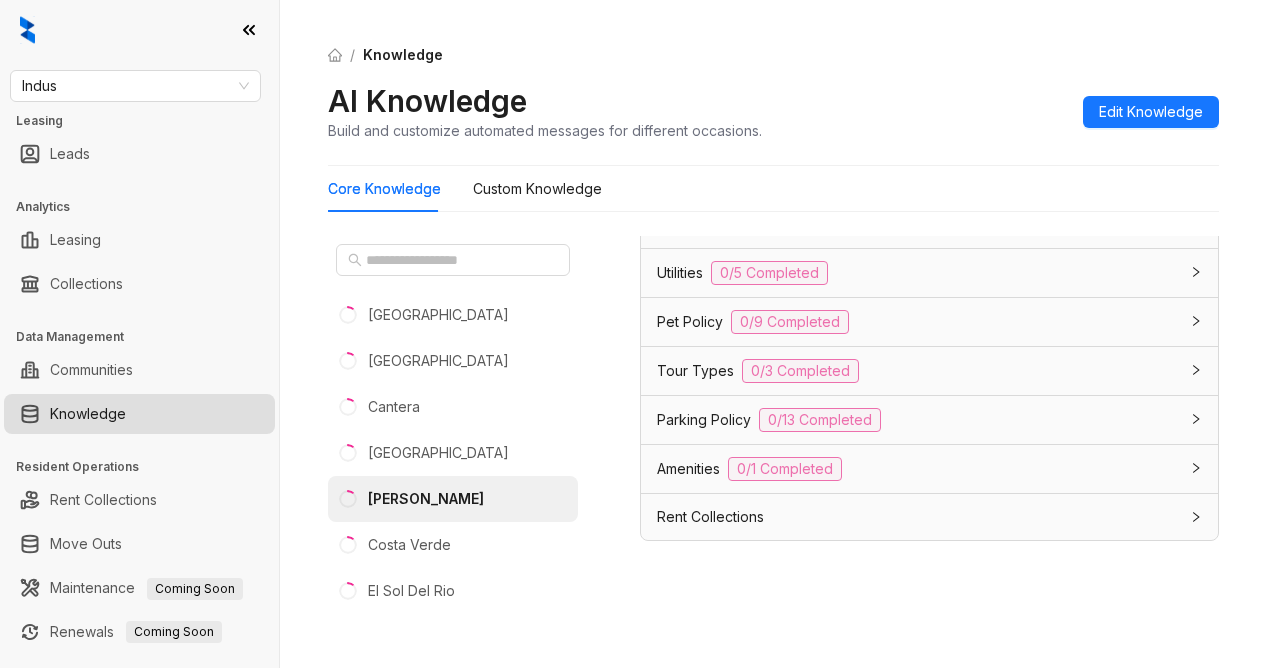 click on "Data is sourced from multiple locations. You can disconnect these links and update the content as needed. General Info 1/8 Completed General Property Name The name of the property or apartment complex. Not Specified Property Type The type of property, such as apartment, condo, or townhouse. Not Specified Address The physical address of the property, including city, state, and postal code. Not Specified Phone Number The contact phone number for the property or leasing office. Not Specified Community Email The general email address for the property or community inquiries. Not Specified Community Website The website address for the property or community. Not Specified Office Hours Set the days and times when your community is available for support Sun Closed Mon 9:00 AM - 5:00 PM Tue 9:00 AM - 5:00 PM Wed 9:00 AM - 5:00 PM Thu 9:00 AM - 5:00 PM Fri 9:00 AM - 5:00 PM Sat 10:00 AM - 3:00 PM Leasing Agent Details Contact details for the leasing agents, including name, phone number, and optional email. No data The" at bounding box center (929, 428) 